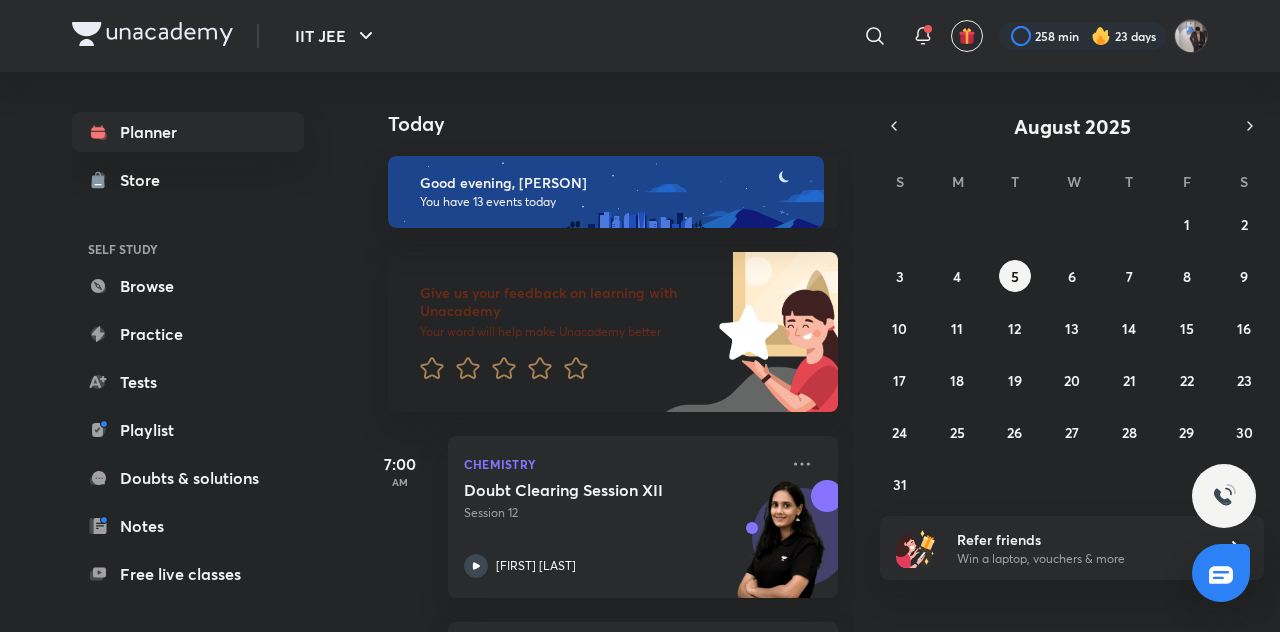 scroll, scrollTop: 0, scrollLeft: 0, axis: both 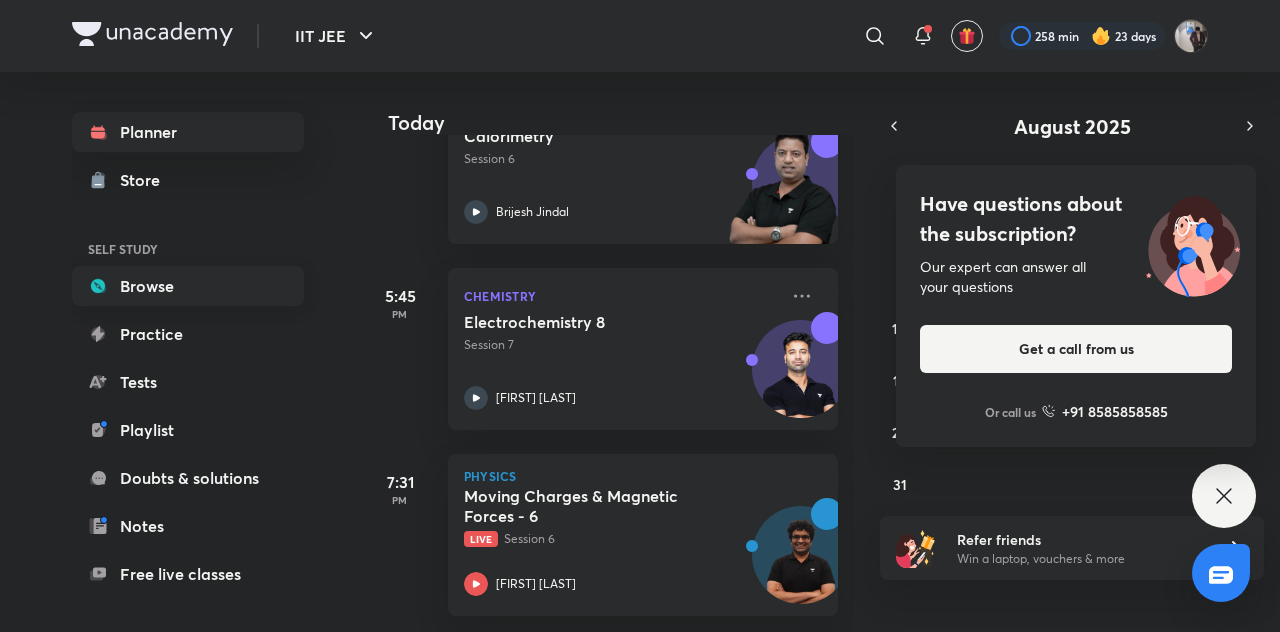 click on "Browse" at bounding box center [188, 286] 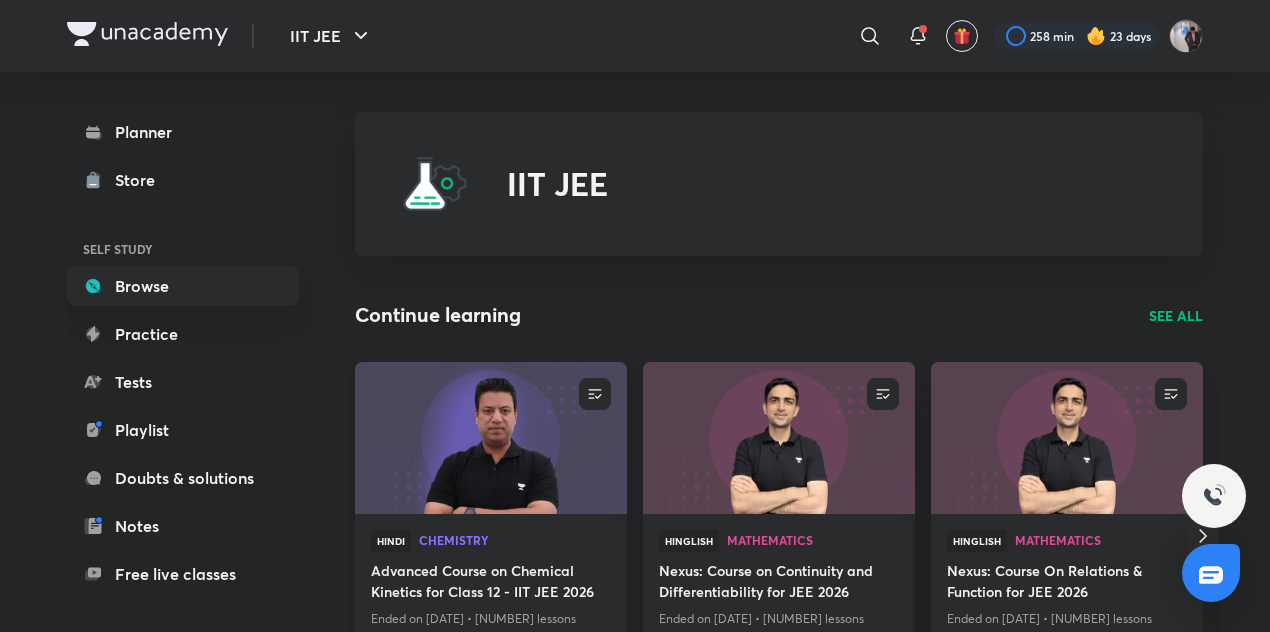 click at bounding box center (490, 437) 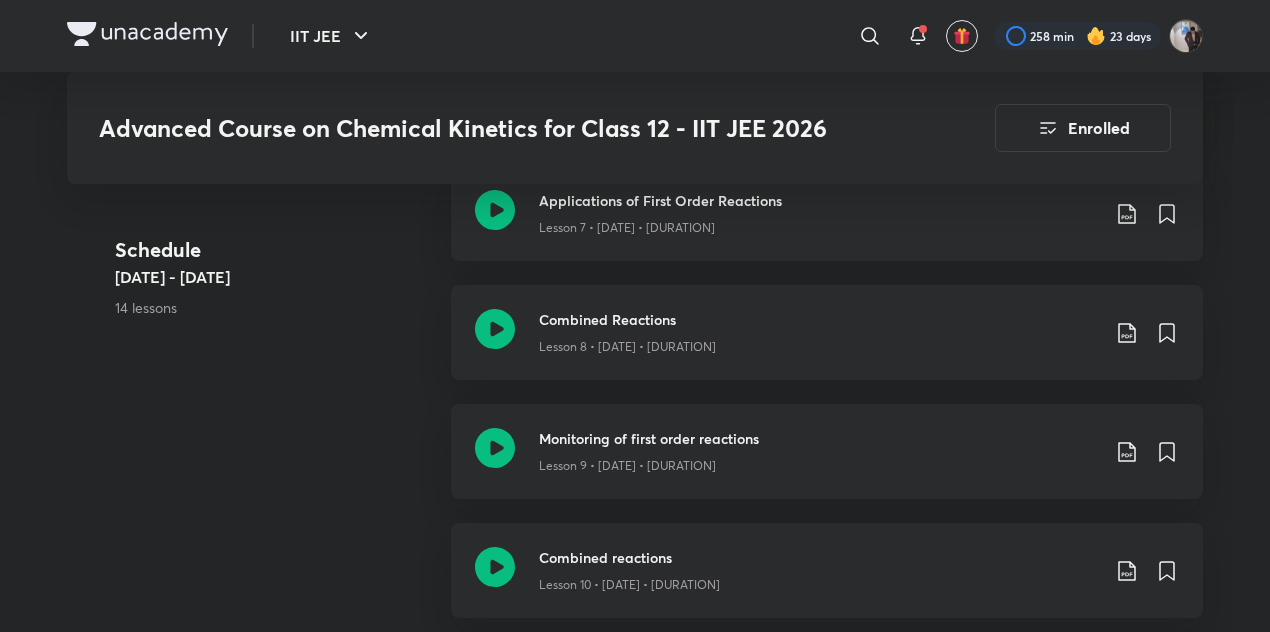 scroll, scrollTop: 1959, scrollLeft: 0, axis: vertical 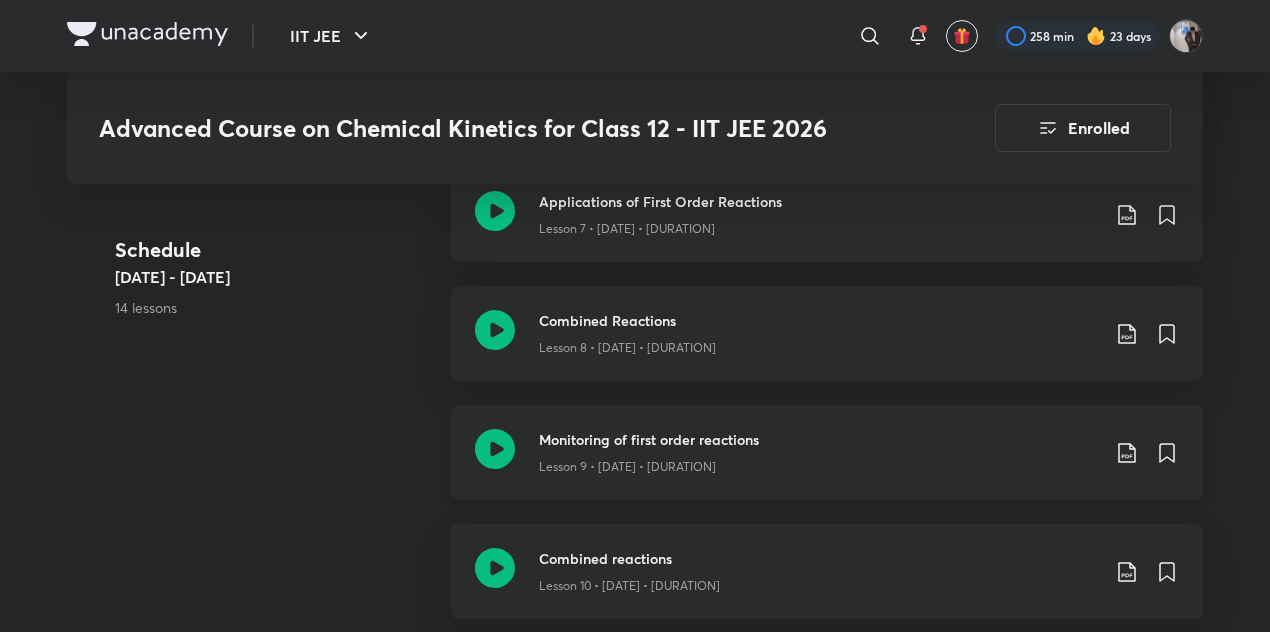 click 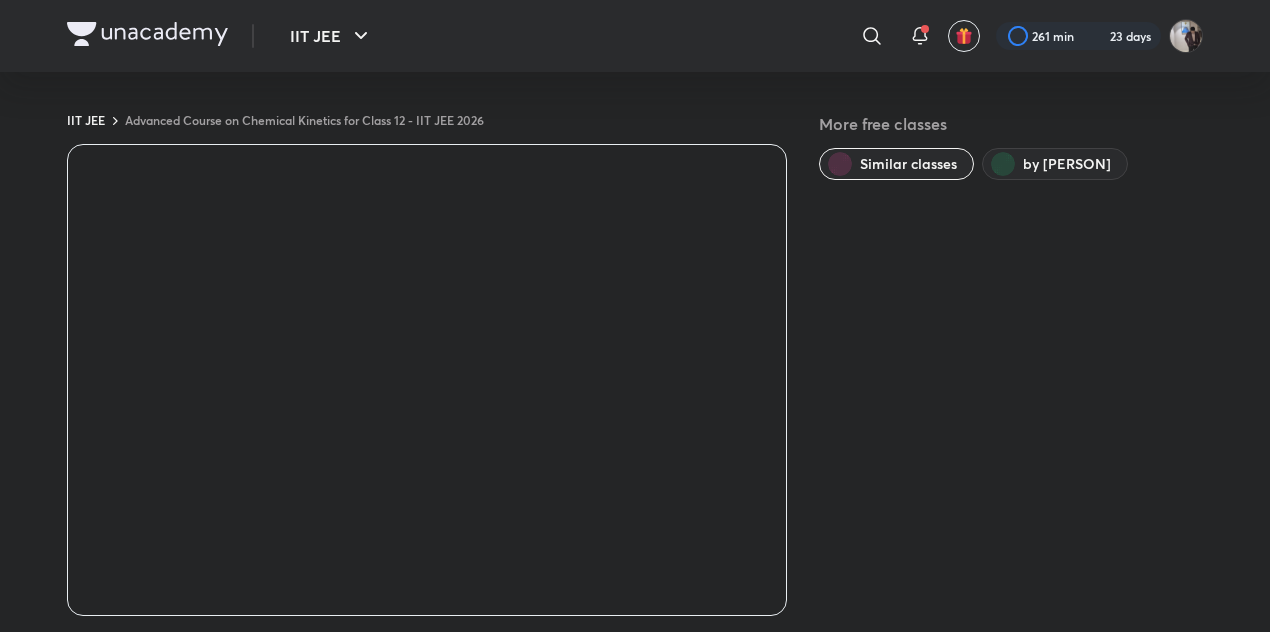 scroll, scrollTop: 0, scrollLeft: 0, axis: both 